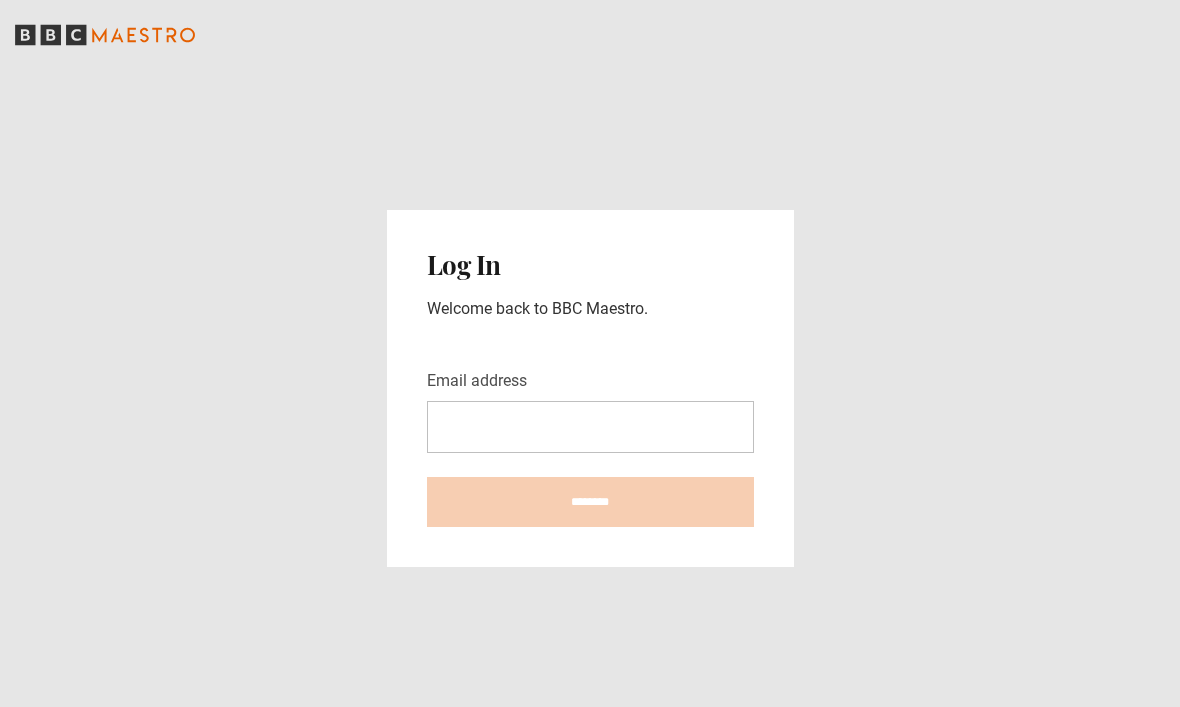 scroll, scrollTop: 0, scrollLeft: 0, axis: both 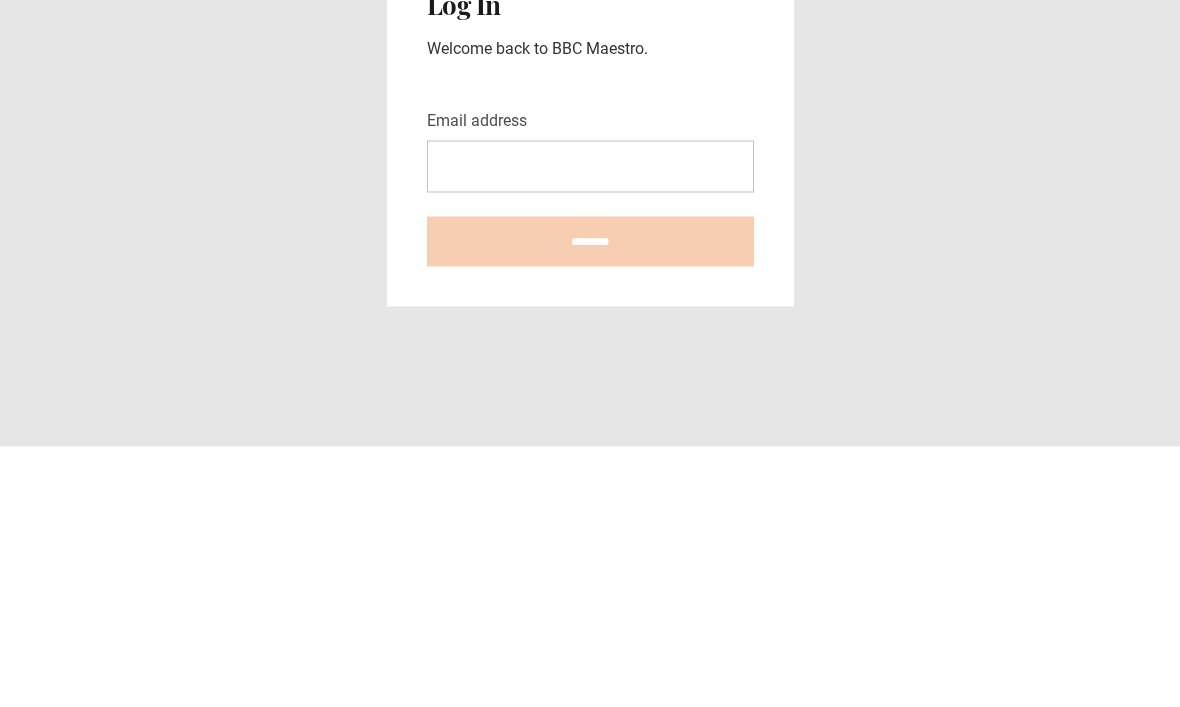 click on "Email address" at bounding box center (590, 427) 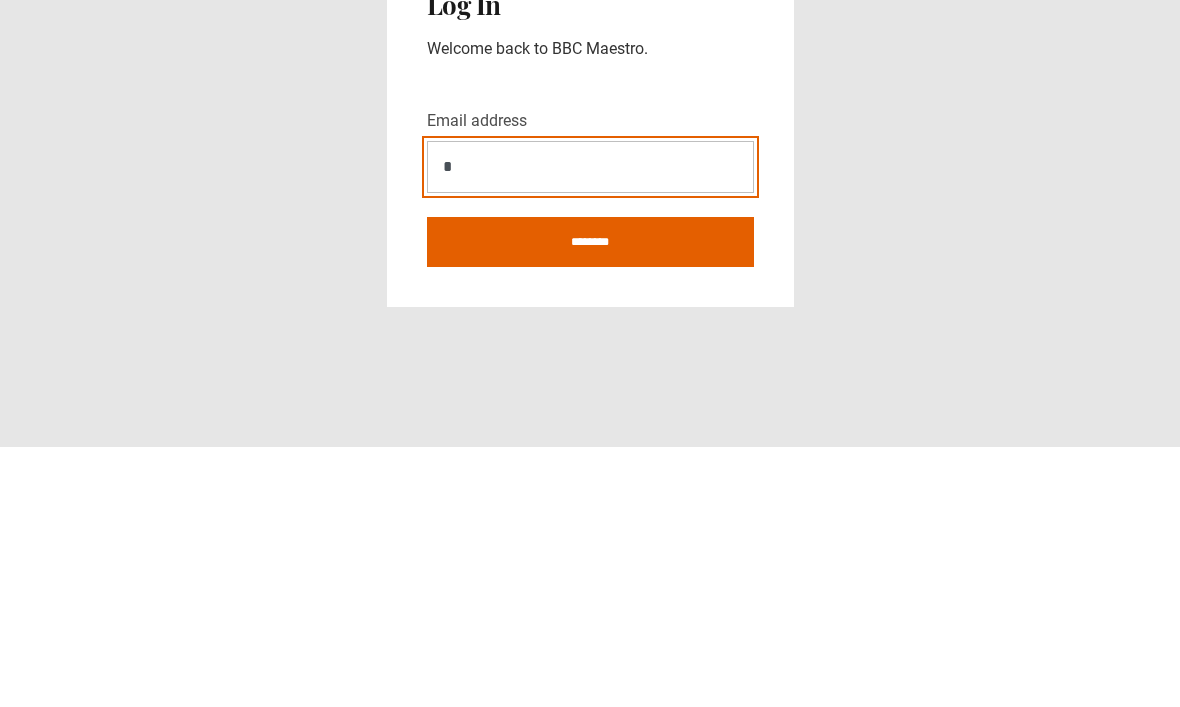 type on "**********" 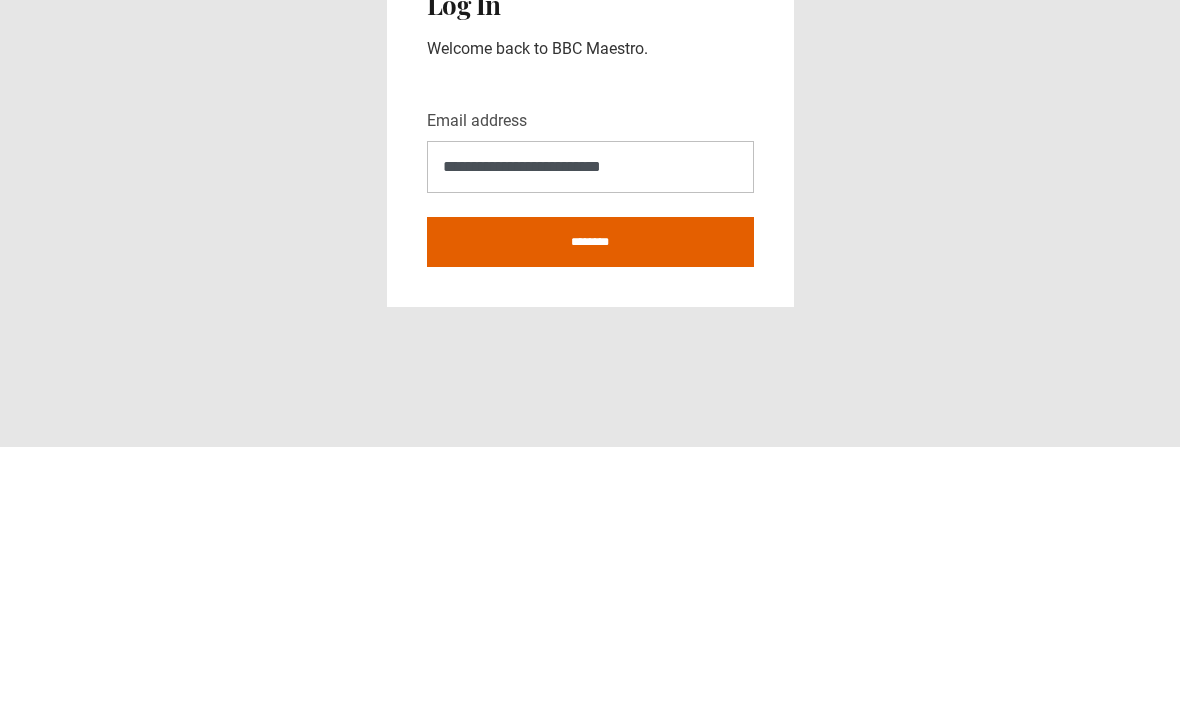 scroll, scrollTop: 67, scrollLeft: 0, axis: vertical 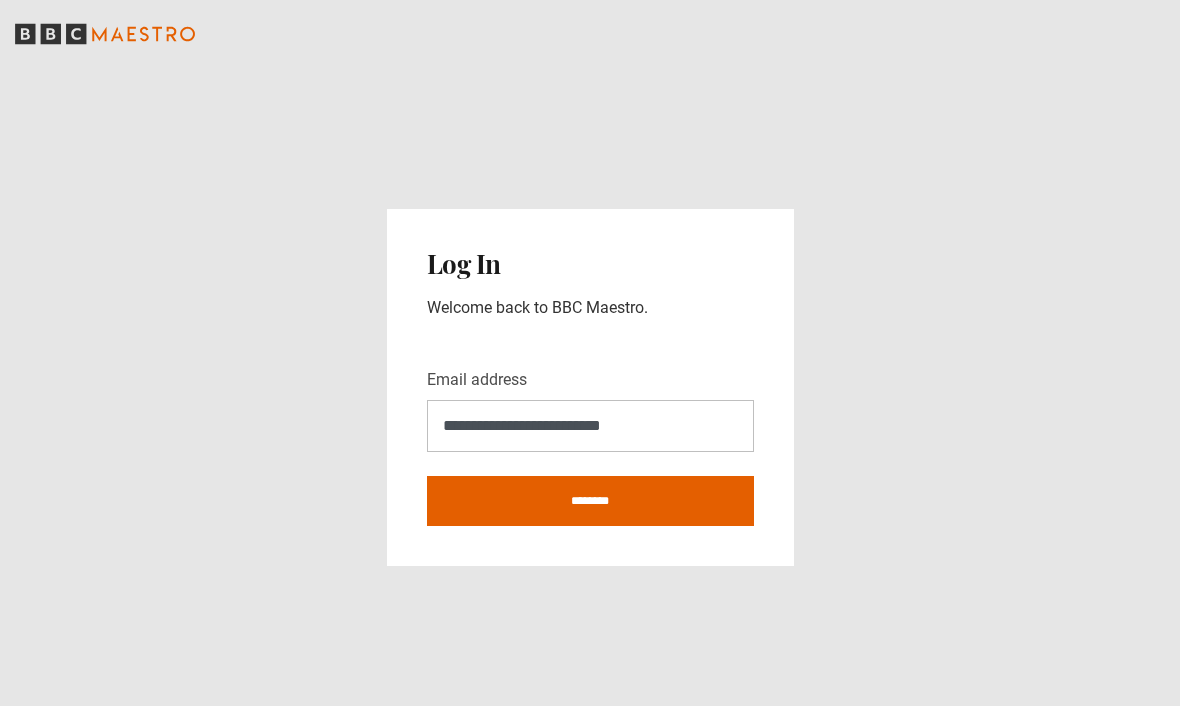 click on "********" at bounding box center [590, 502] 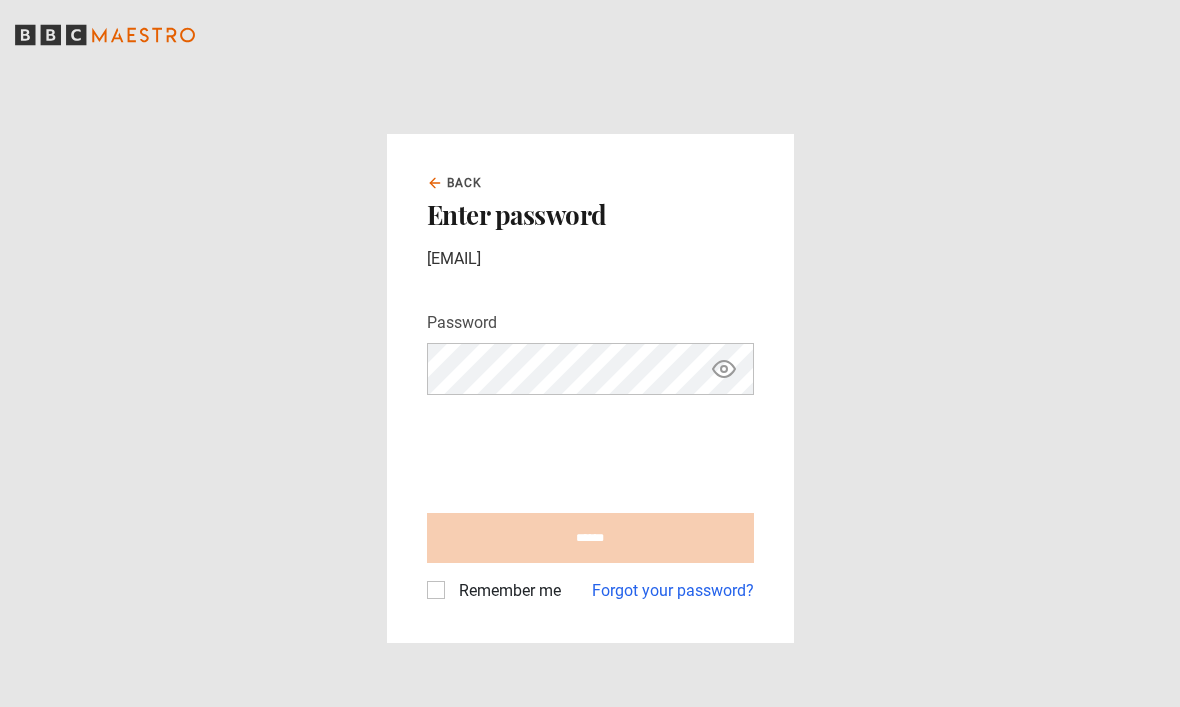 scroll, scrollTop: 250, scrollLeft: 0, axis: vertical 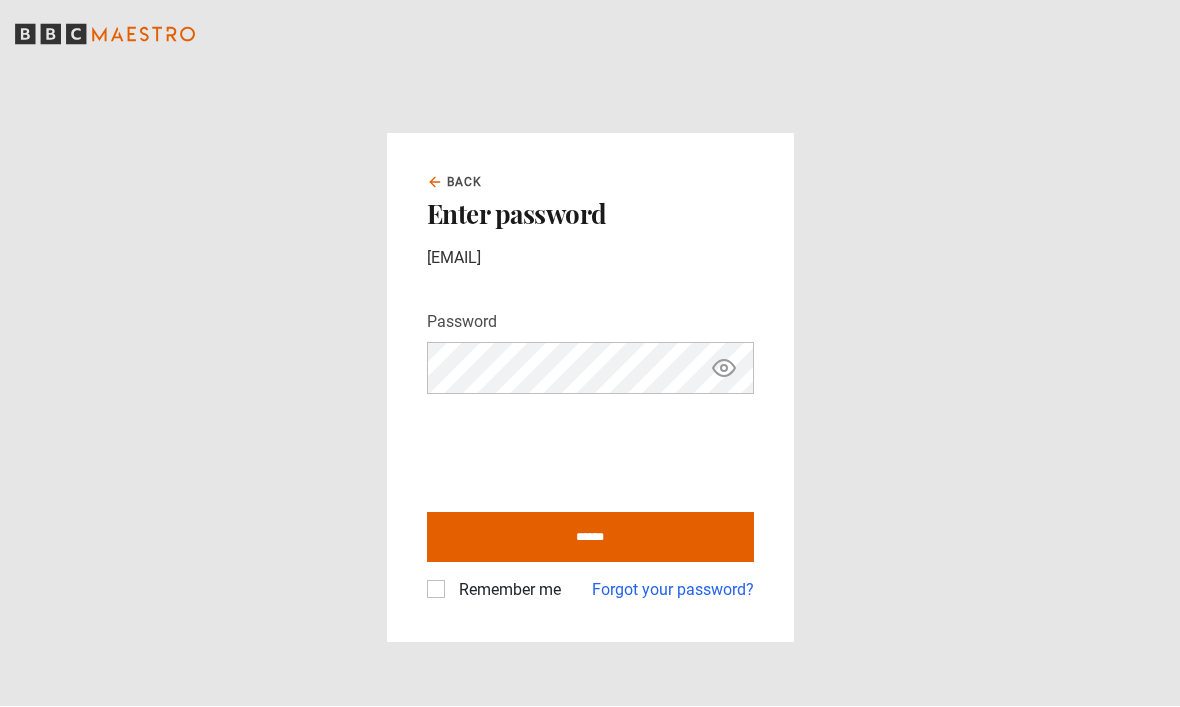 click on "Remember me" at bounding box center (506, 591) 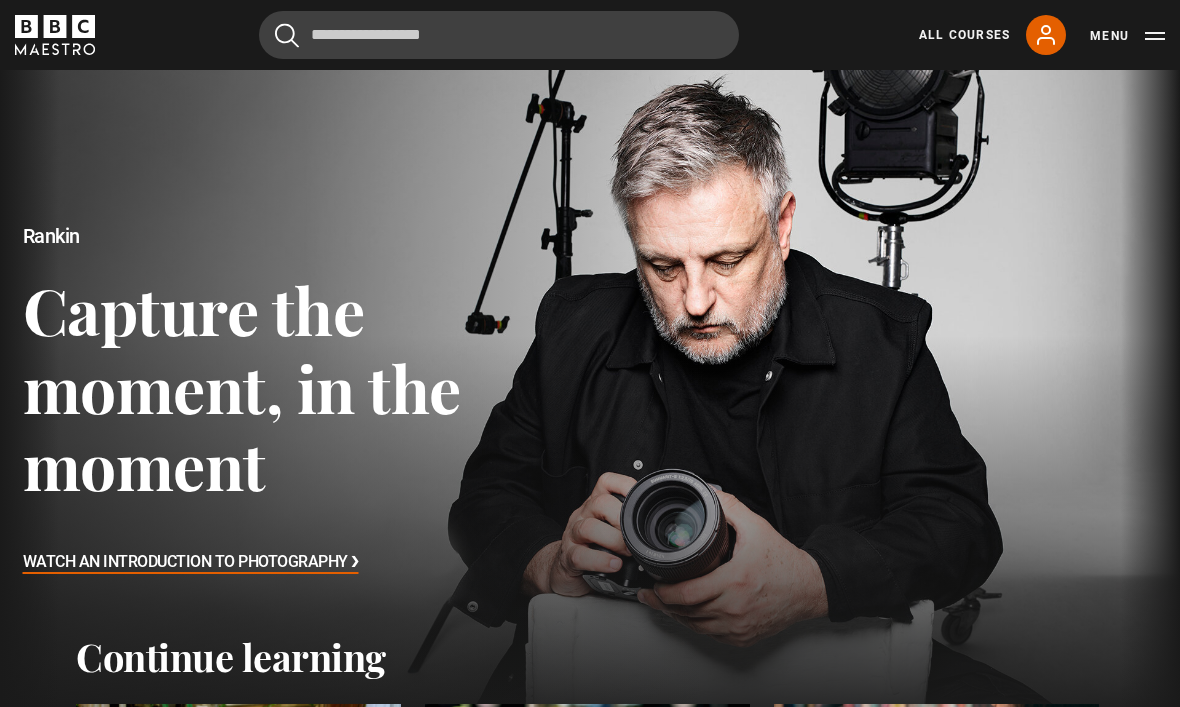 scroll, scrollTop: 0, scrollLeft: 0, axis: both 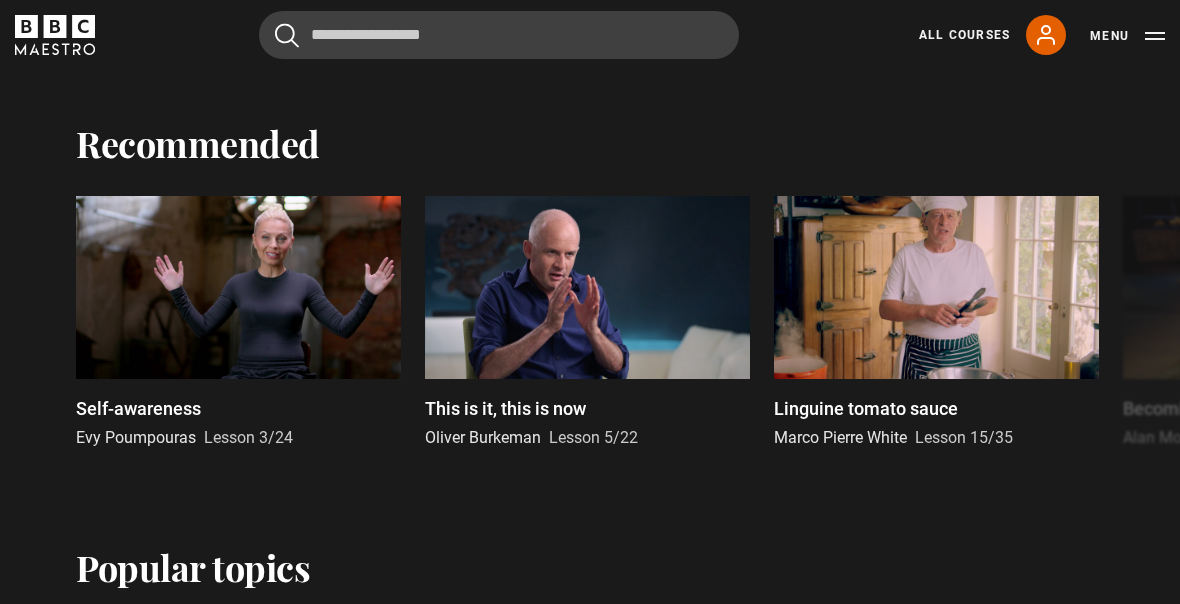 click at bounding box center [587, 287] 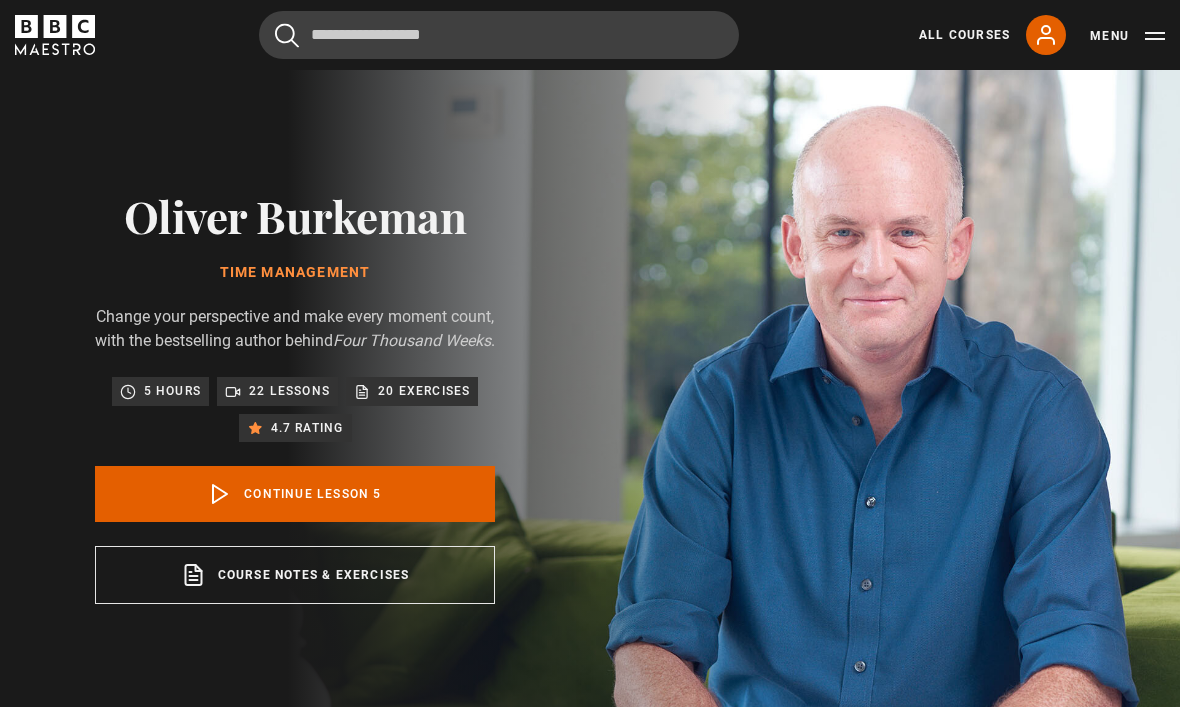 scroll, scrollTop: 1054, scrollLeft: 0, axis: vertical 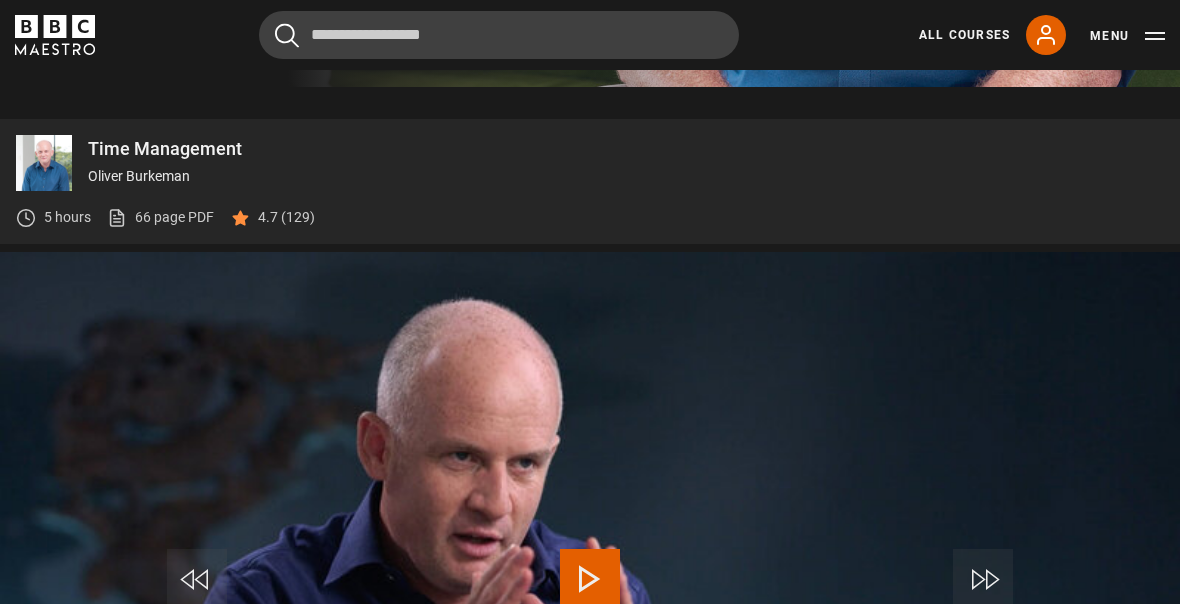 click on "Menu" at bounding box center [1127, 36] 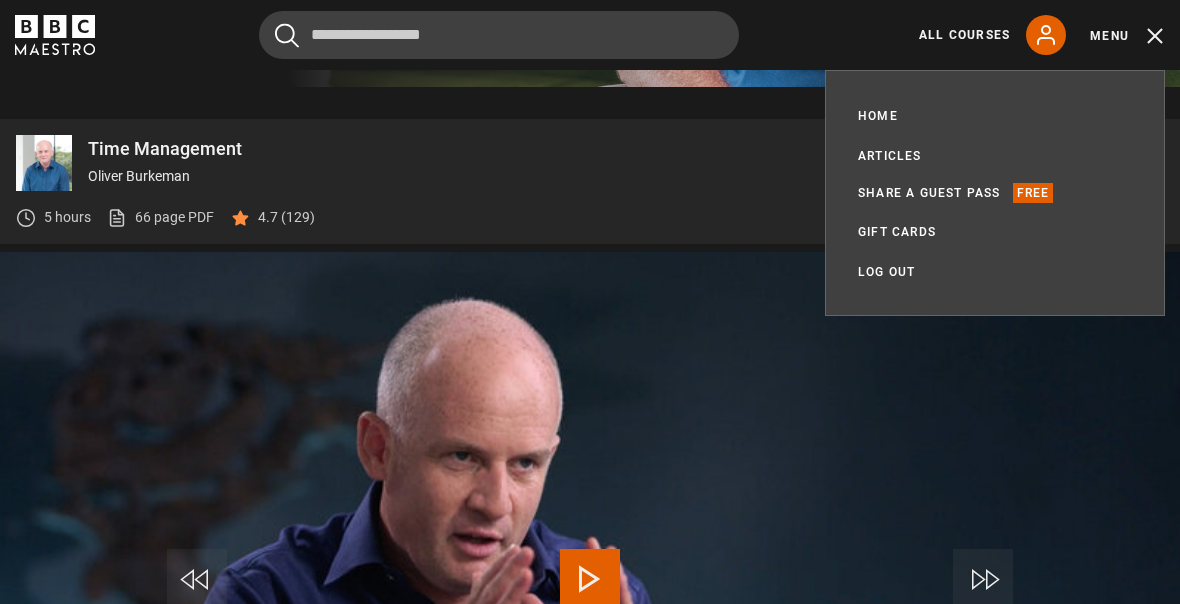 click on "Home" at bounding box center [878, 116] 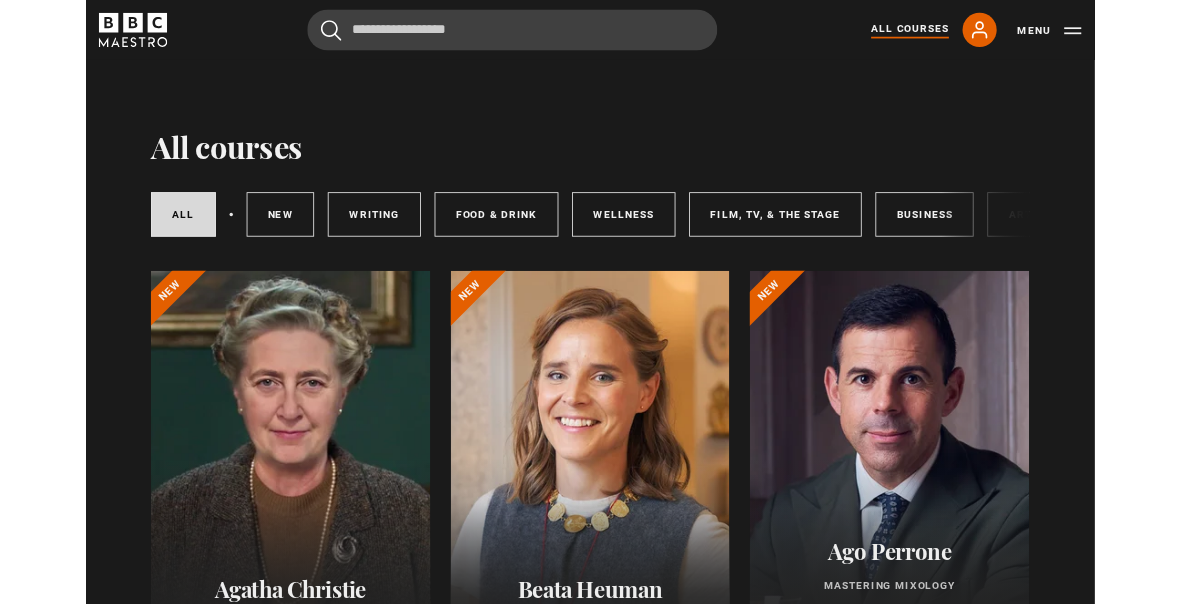 scroll, scrollTop: 0, scrollLeft: 0, axis: both 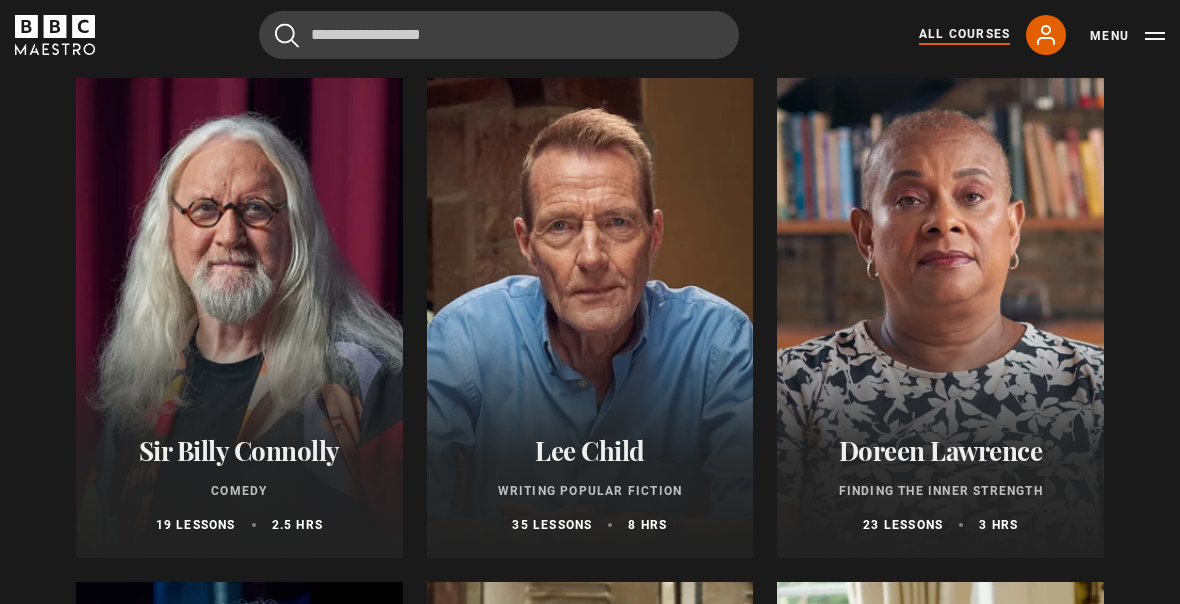 click at bounding box center (940, 318) 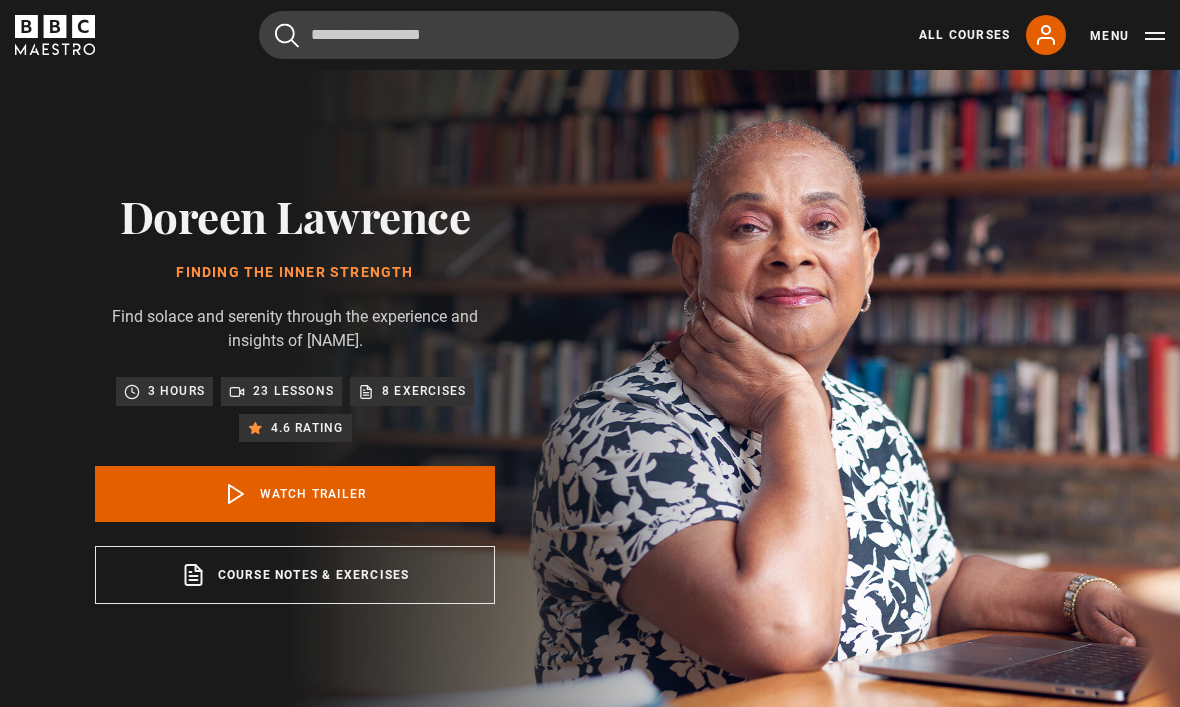 scroll, scrollTop: 0, scrollLeft: 0, axis: both 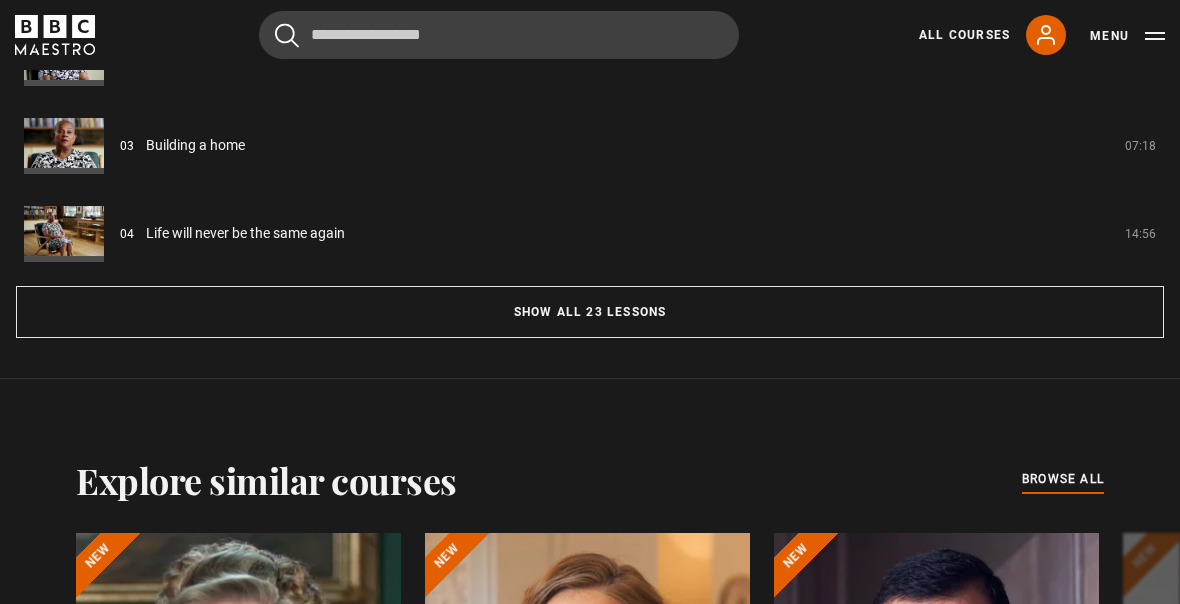 click on "Show all 23 lessons" at bounding box center (590, 313) 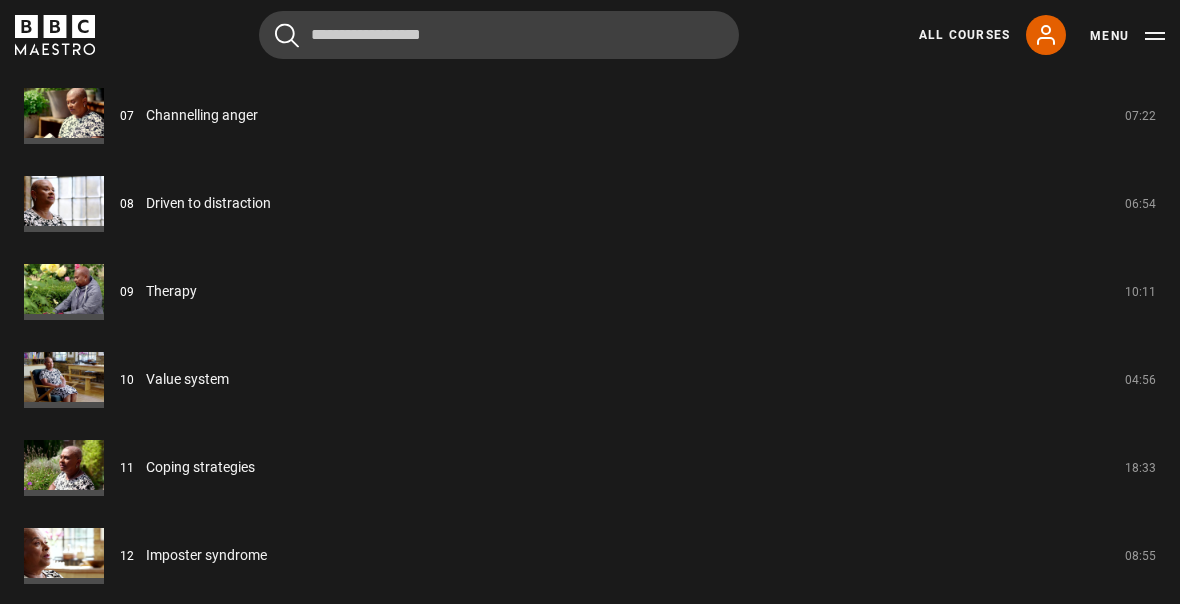 scroll, scrollTop: 2251, scrollLeft: 0, axis: vertical 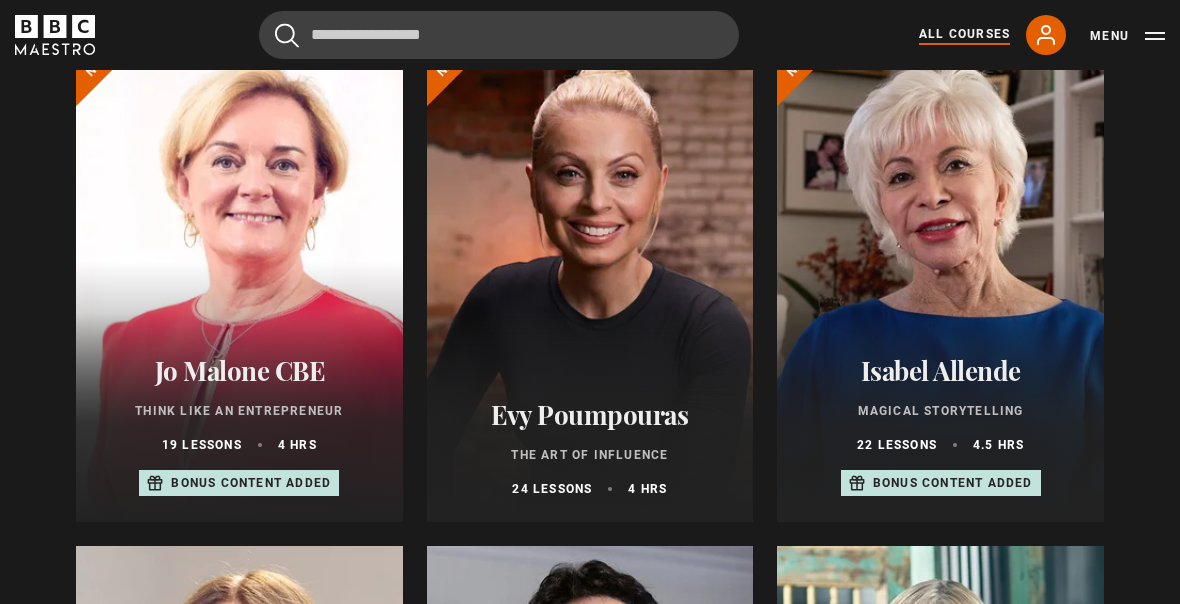 click at bounding box center (590, 283) 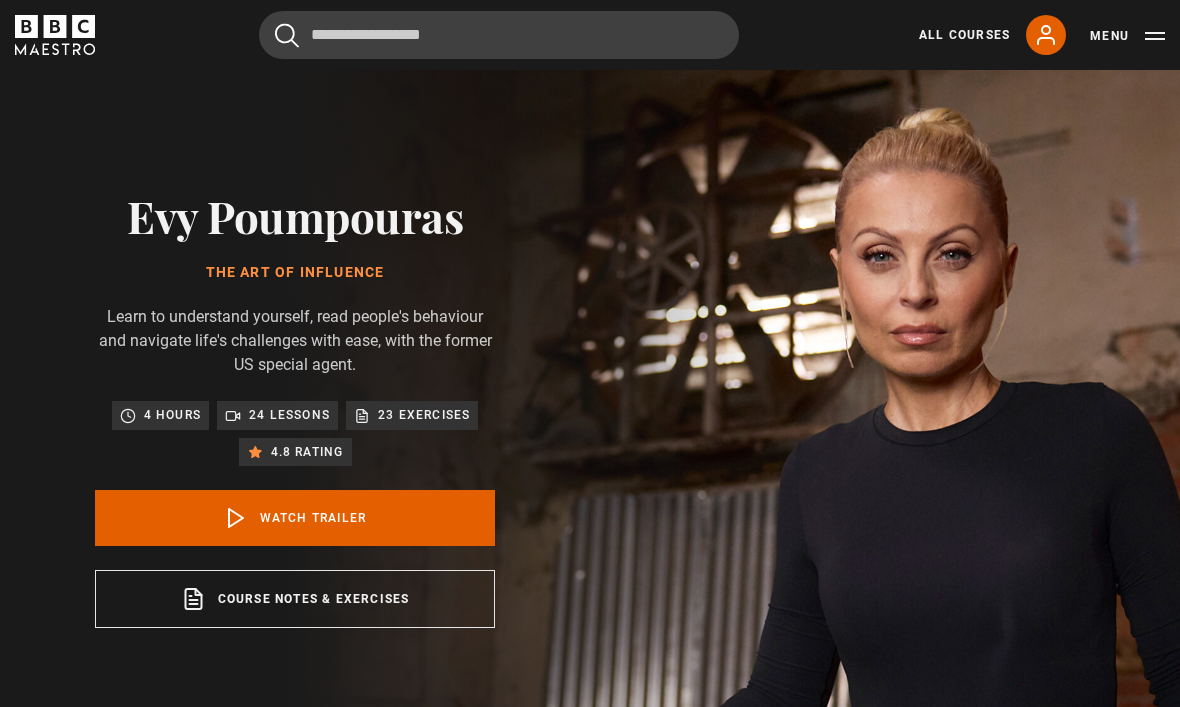 scroll, scrollTop: 0, scrollLeft: 0, axis: both 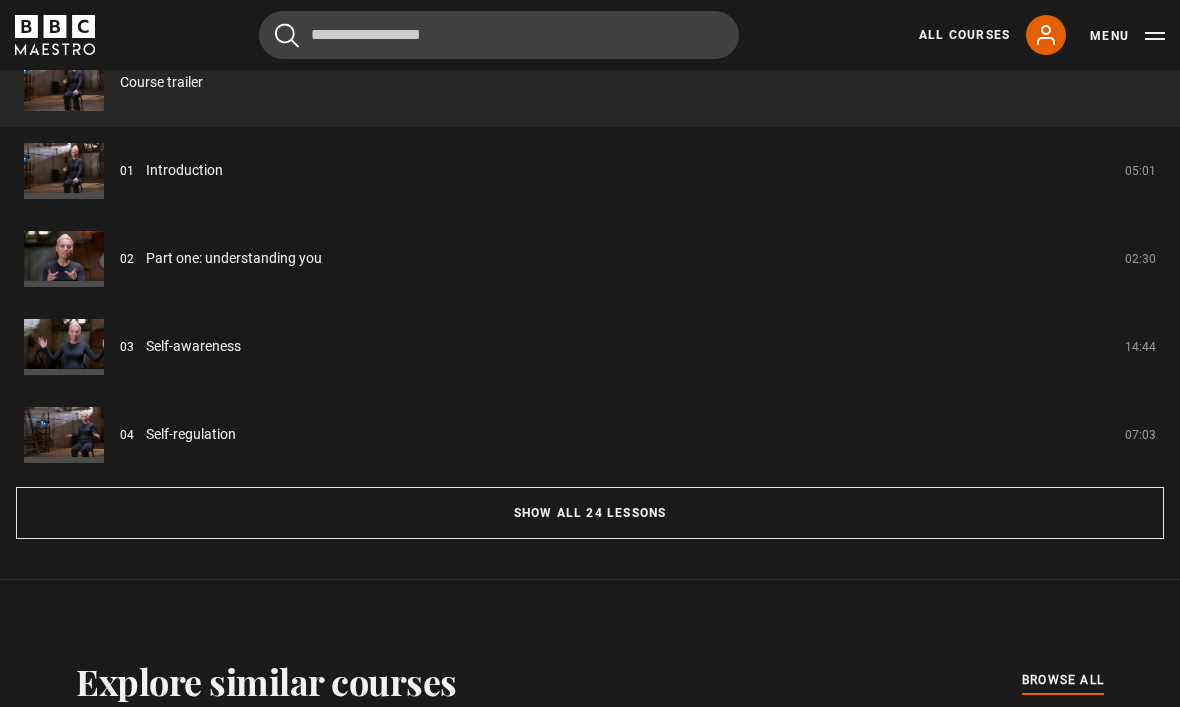 click on "Show all 24 lessons" at bounding box center [590, 514] 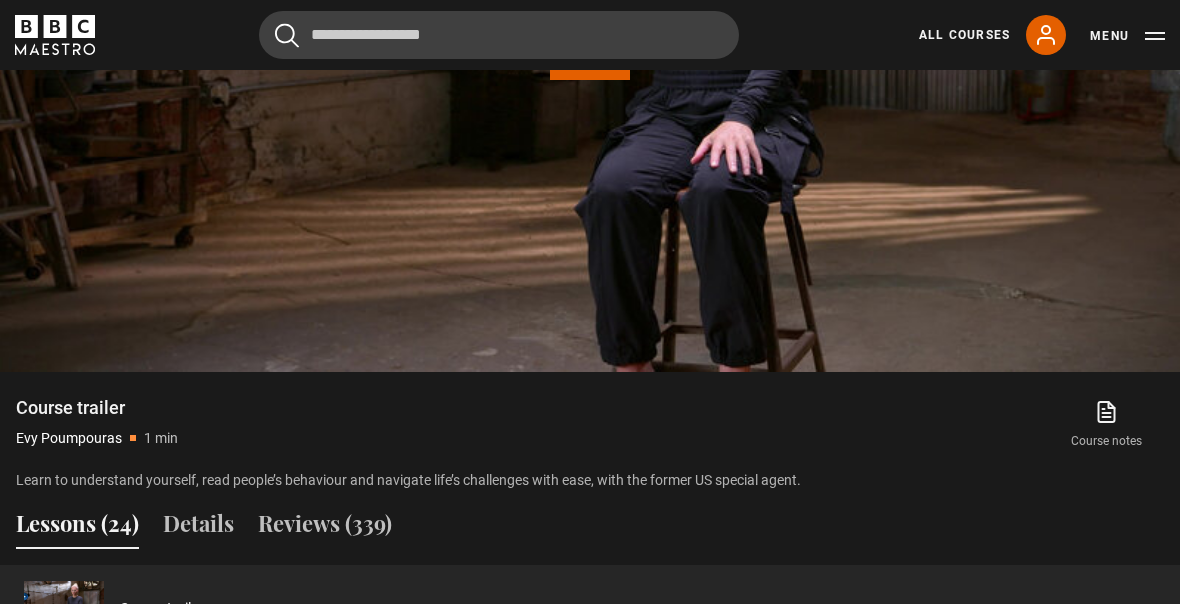 scroll, scrollTop: 1199, scrollLeft: 0, axis: vertical 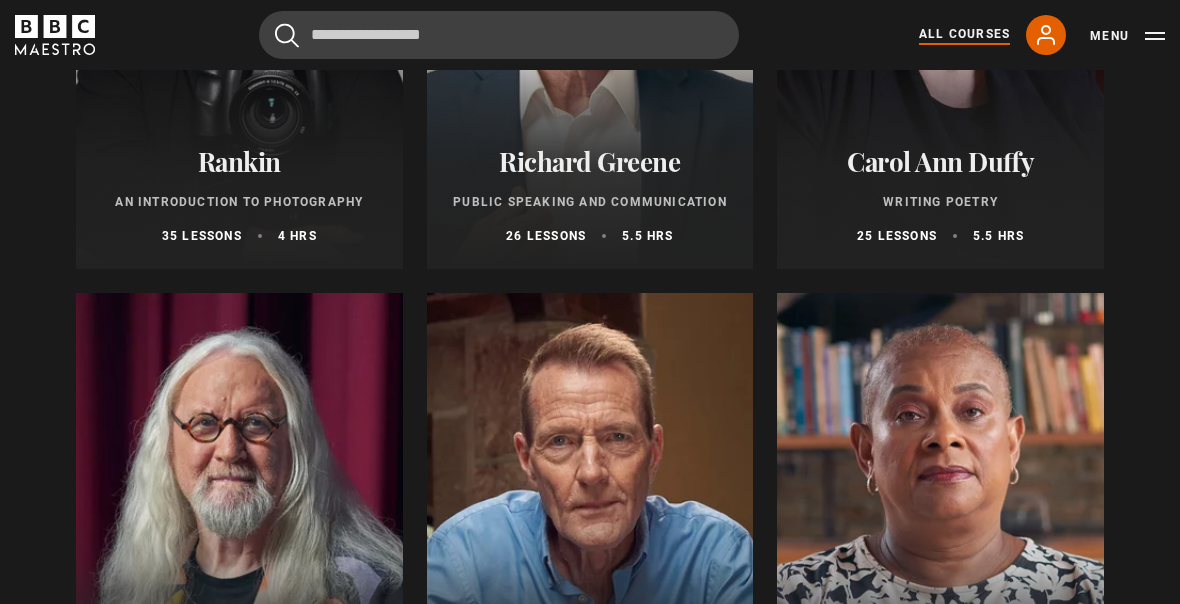 click at bounding box center [239, 533] 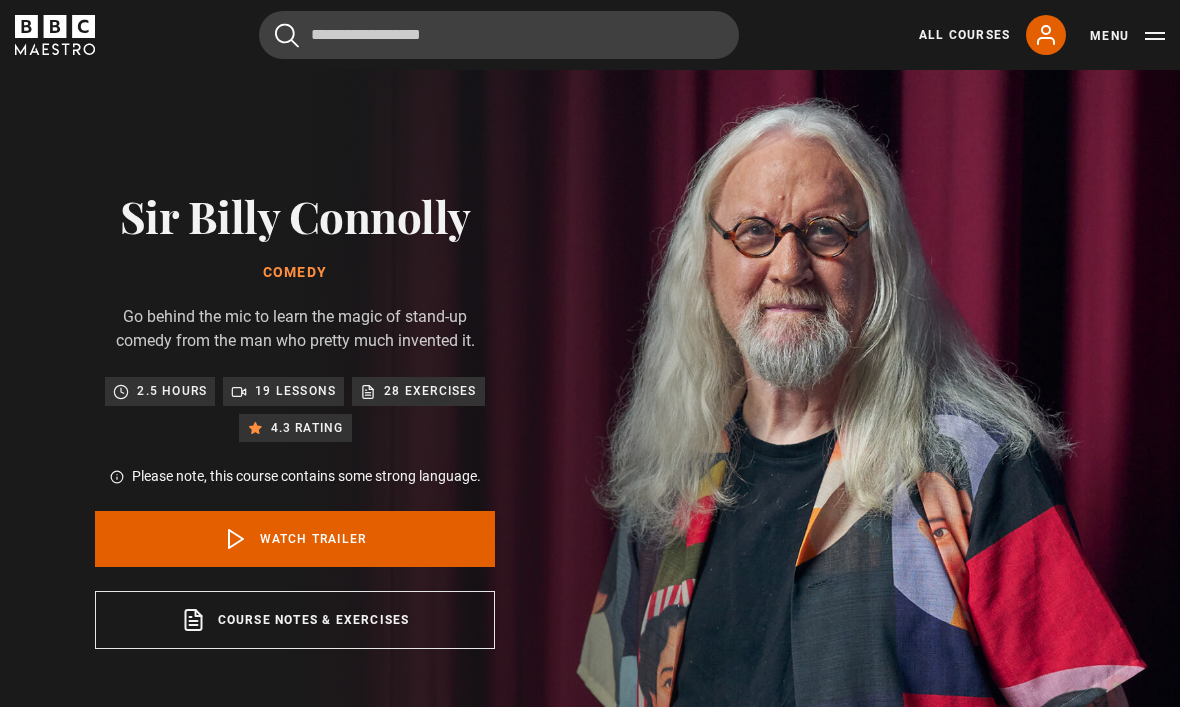 scroll, scrollTop: 66, scrollLeft: 0, axis: vertical 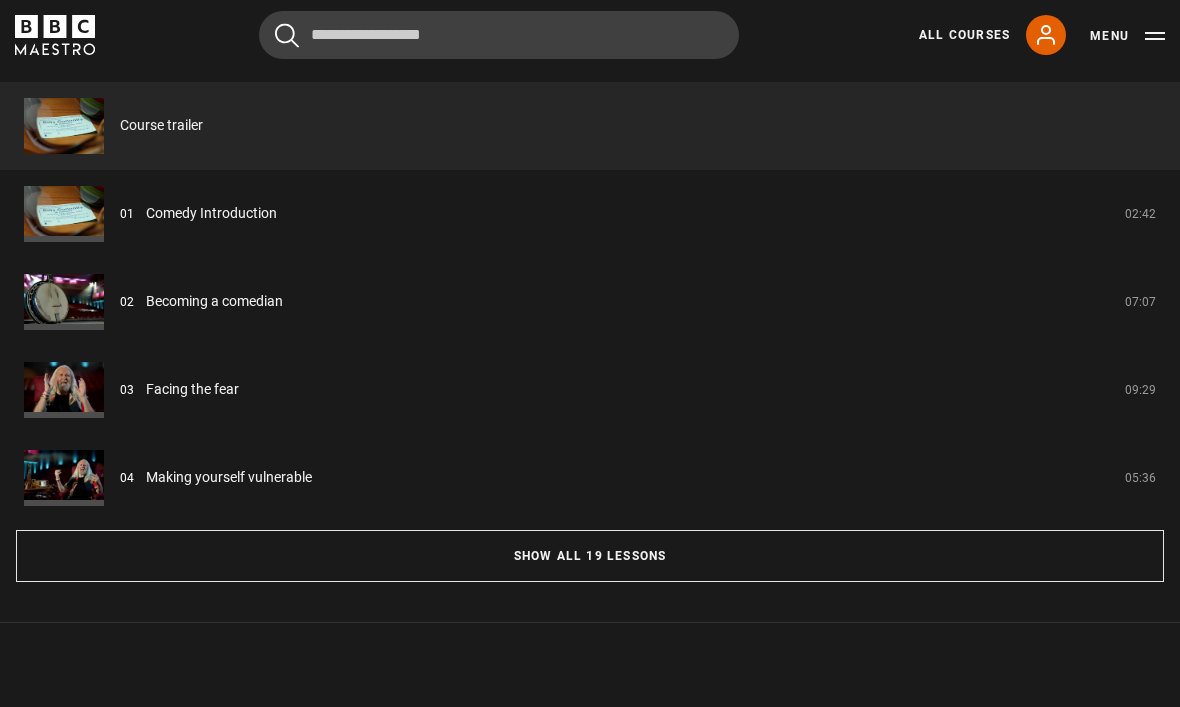 click on "Show all 19 lessons" at bounding box center (590, 556) 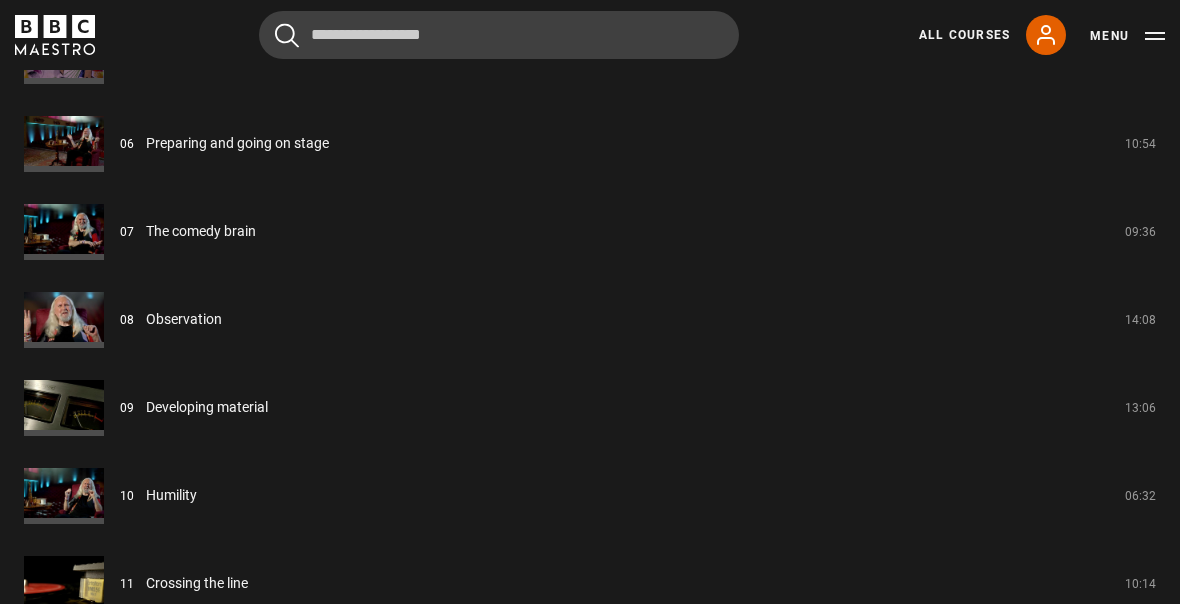 scroll, scrollTop: 2155, scrollLeft: 0, axis: vertical 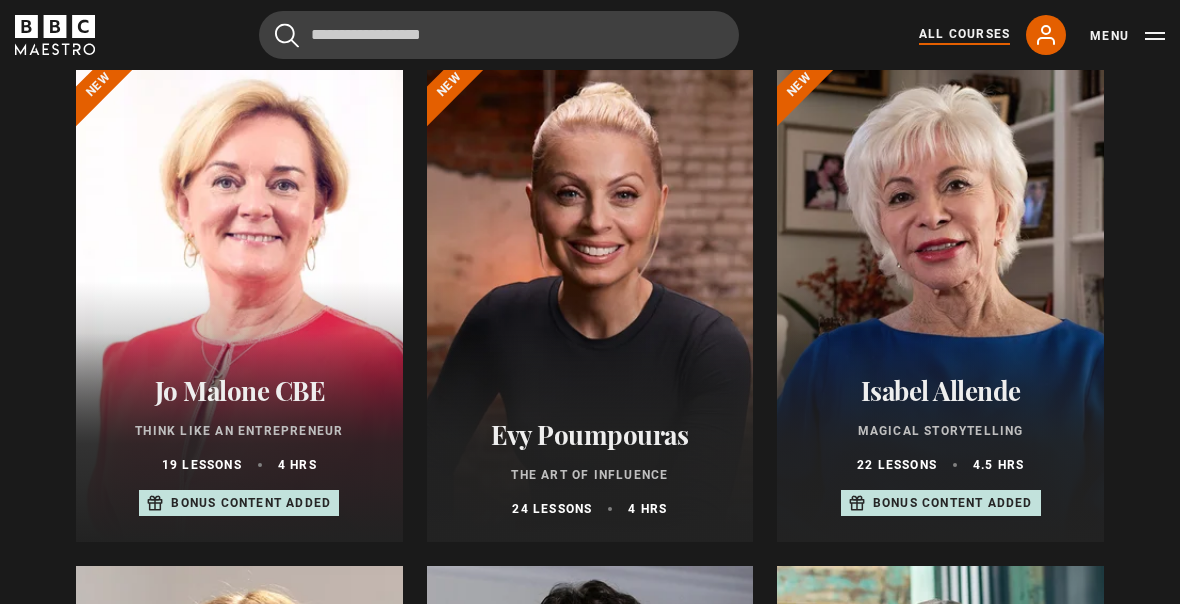 click at bounding box center (940, 302) 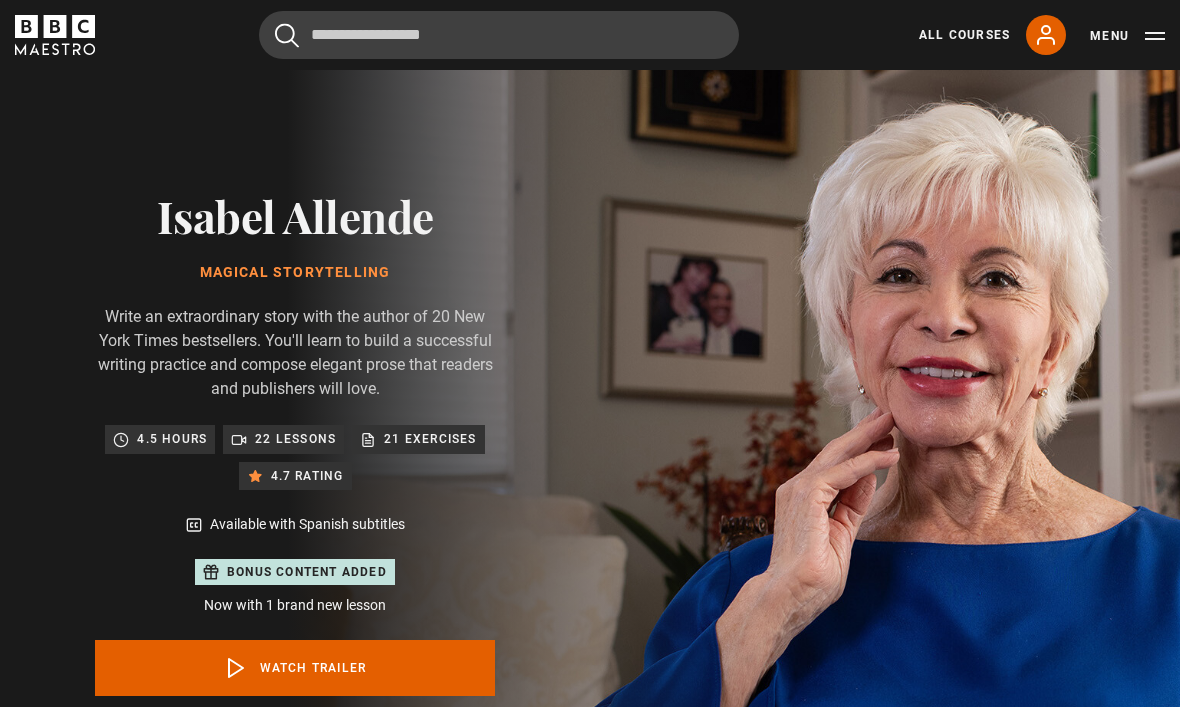 scroll, scrollTop: 91, scrollLeft: 0, axis: vertical 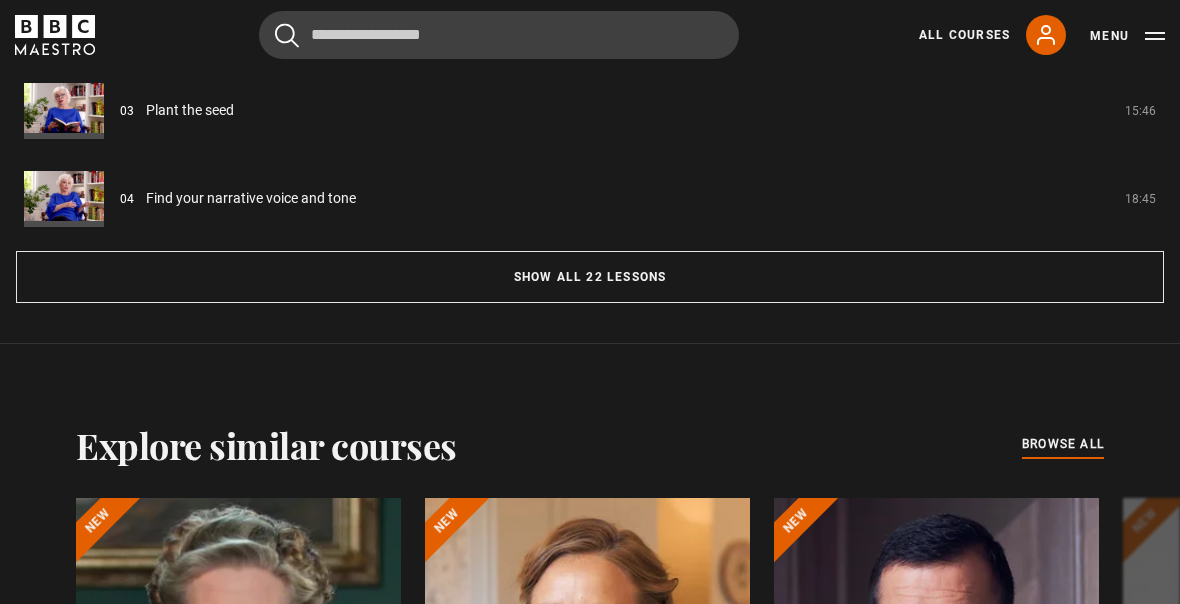 click on "Show all 22 lessons" at bounding box center [590, 278] 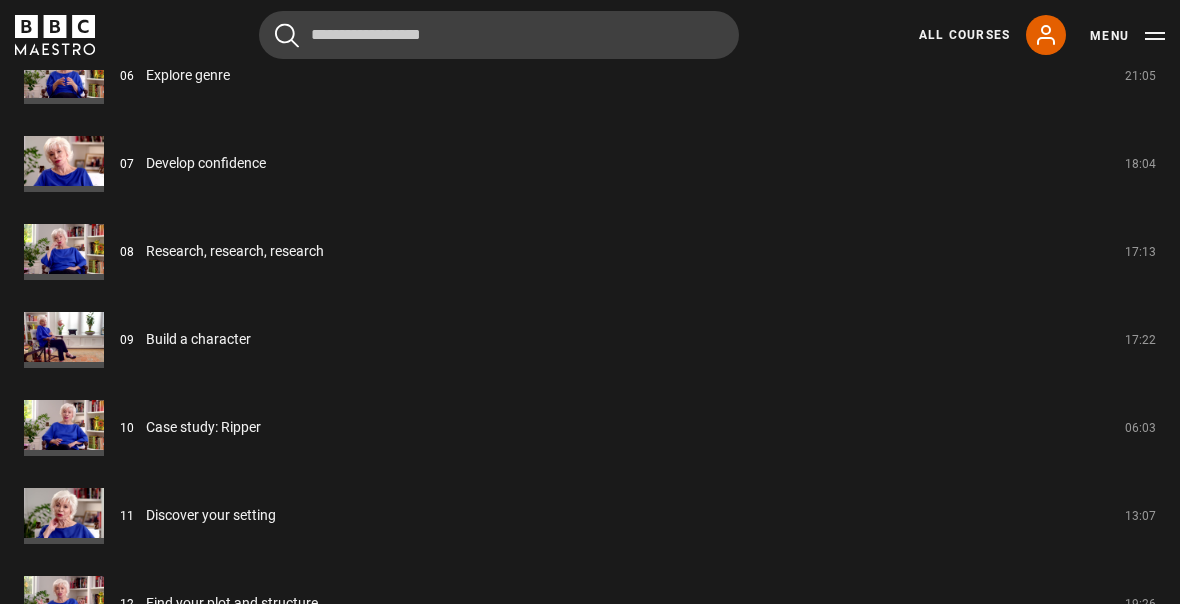 scroll, scrollTop: 2407, scrollLeft: 0, axis: vertical 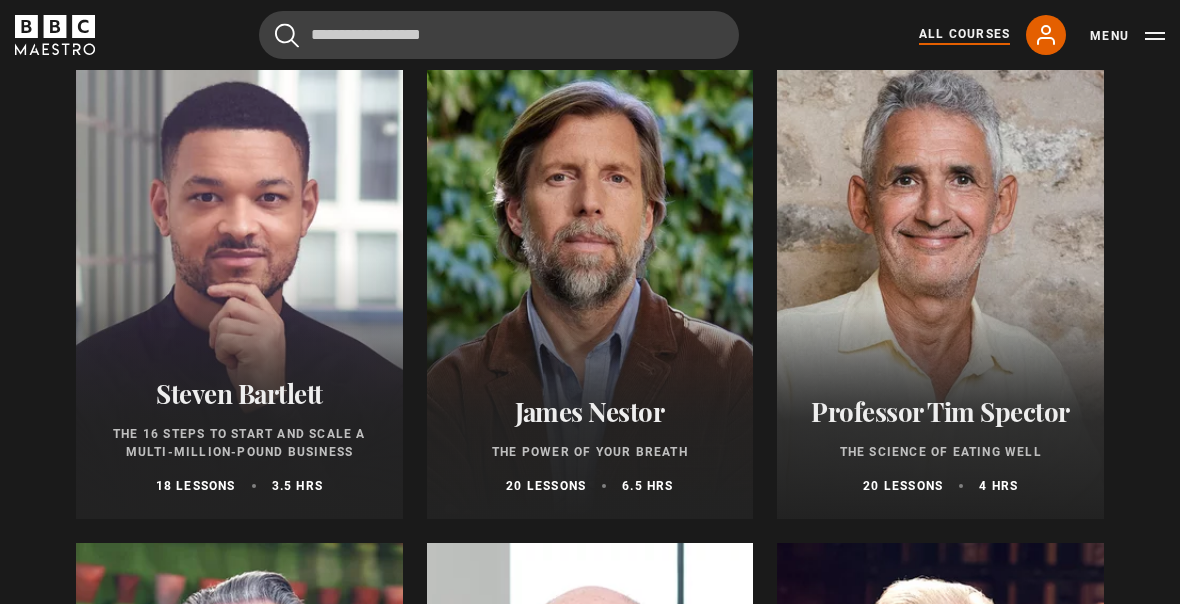click at bounding box center (590, 279) 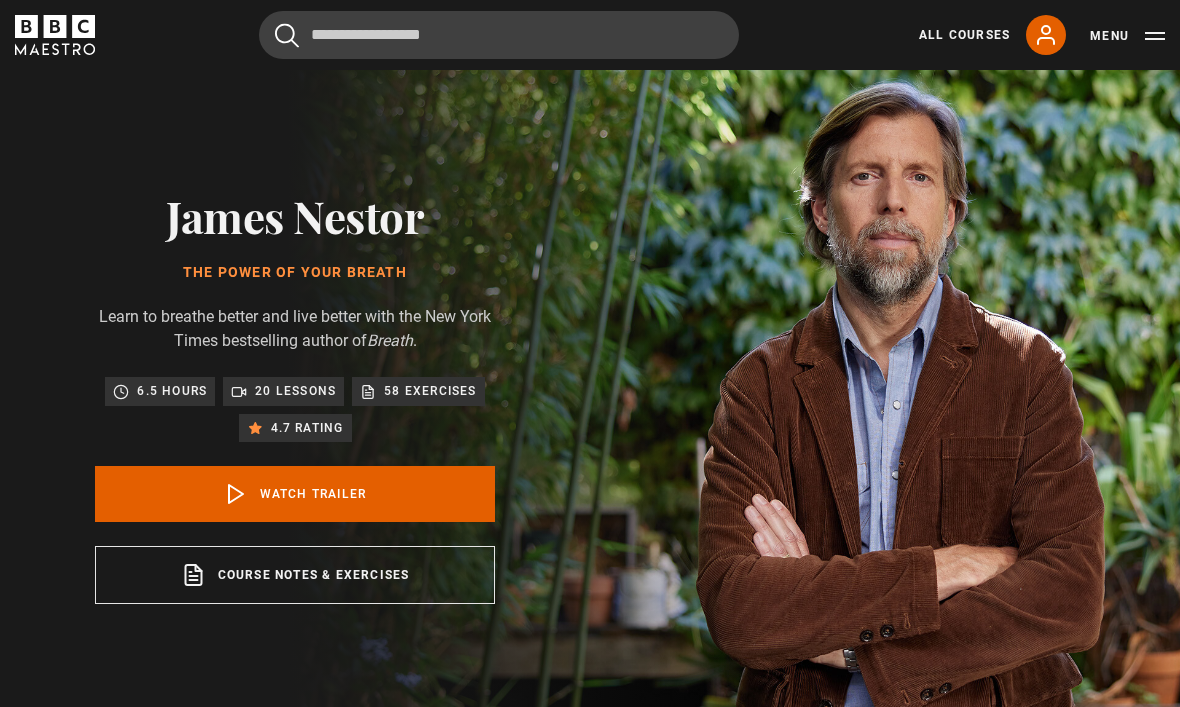 scroll, scrollTop: 0, scrollLeft: 0, axis: both 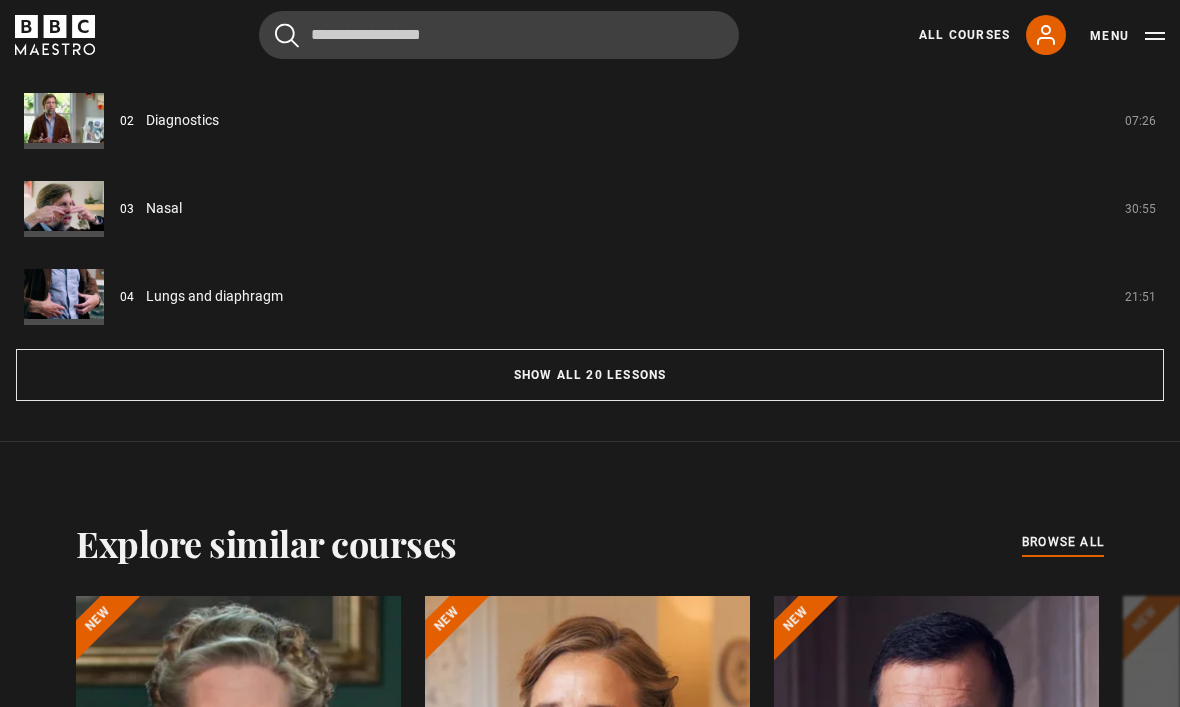 click on "Show all 20 lessons" at bounding box center [590, 375] 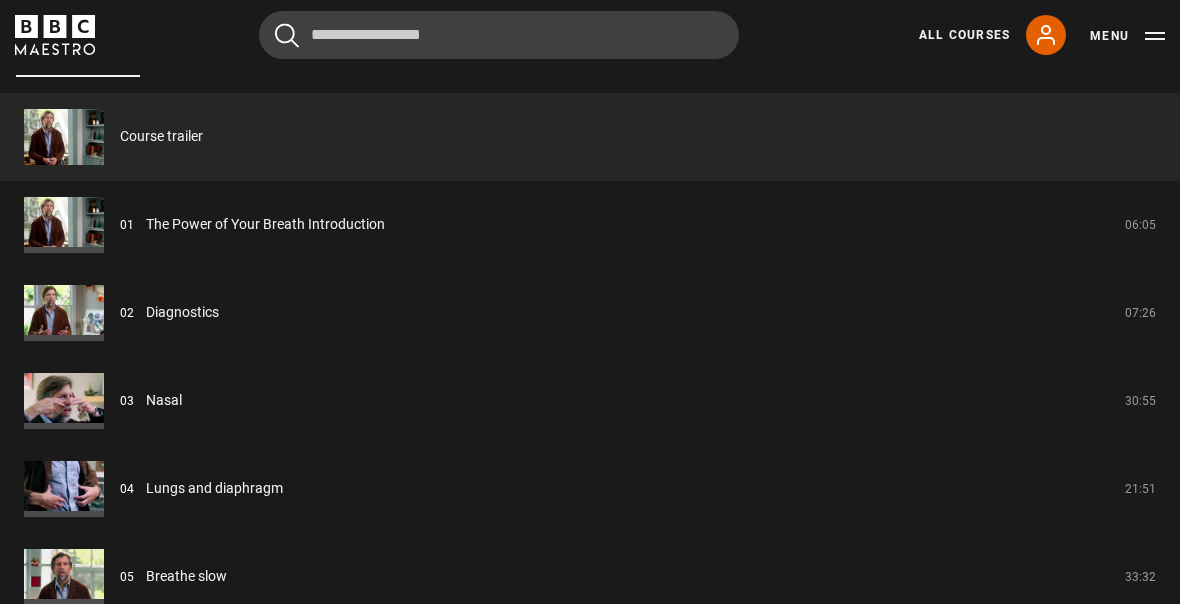 scroll, scrollTop: 1597, scrollLeft: 0, axis: vertical 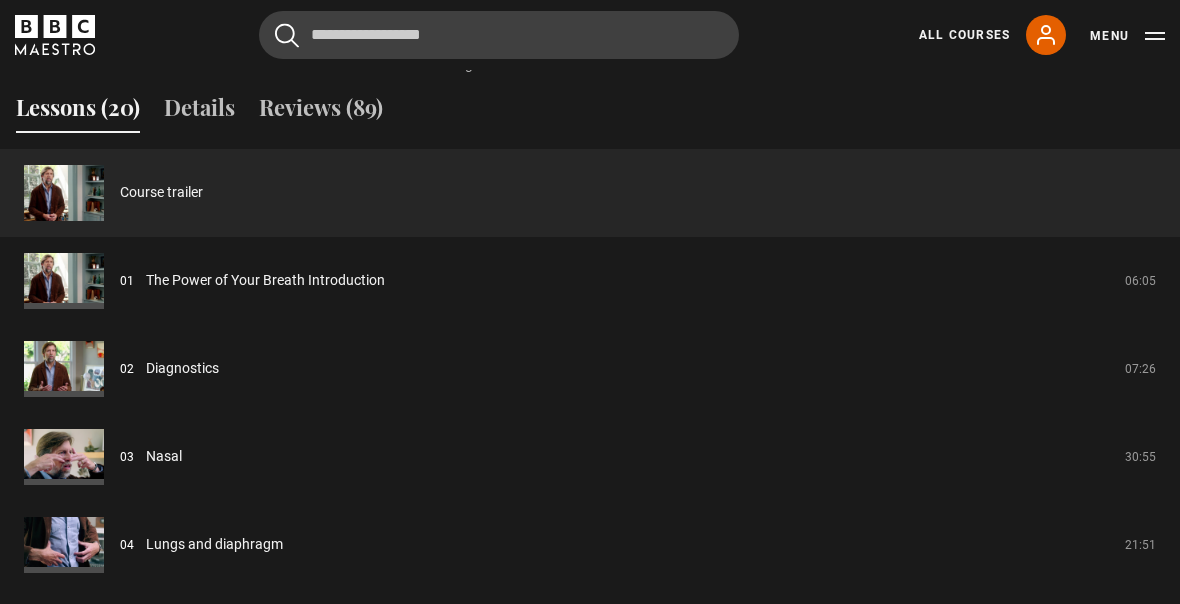 click on "The Power of Your Breath Introduction" at bounding box center (265, 280) 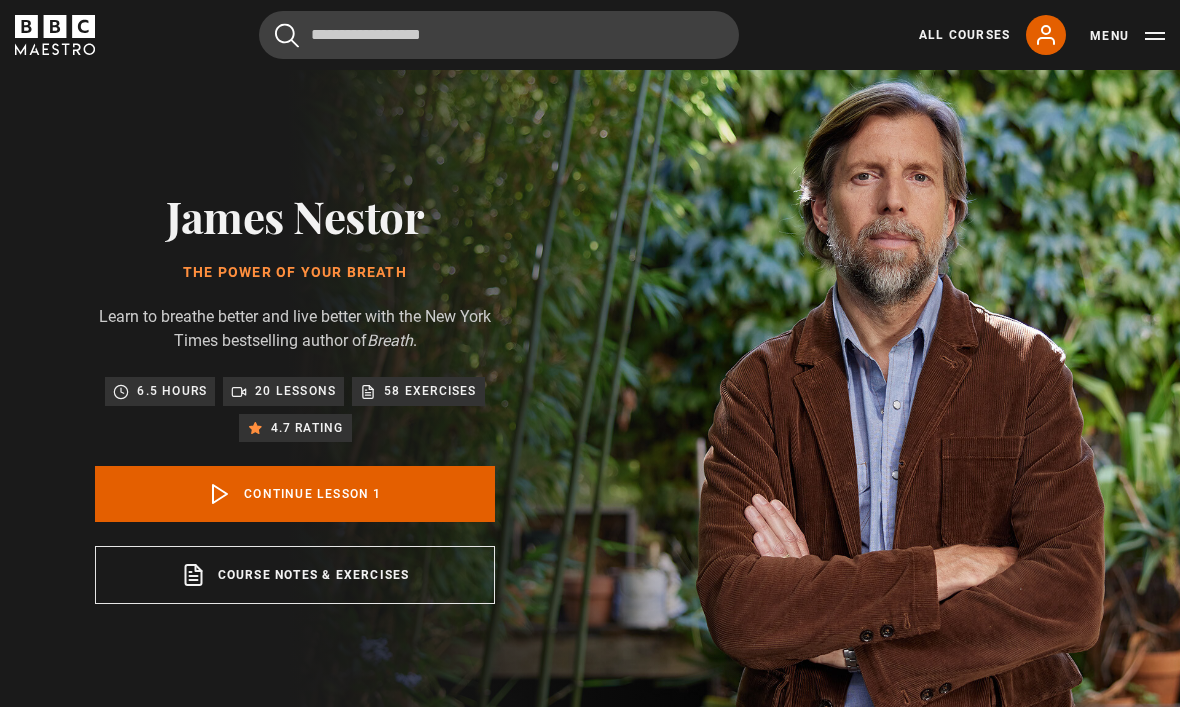 scroll, scrollTop: 784, scrollLeft: 0, axis: vertical 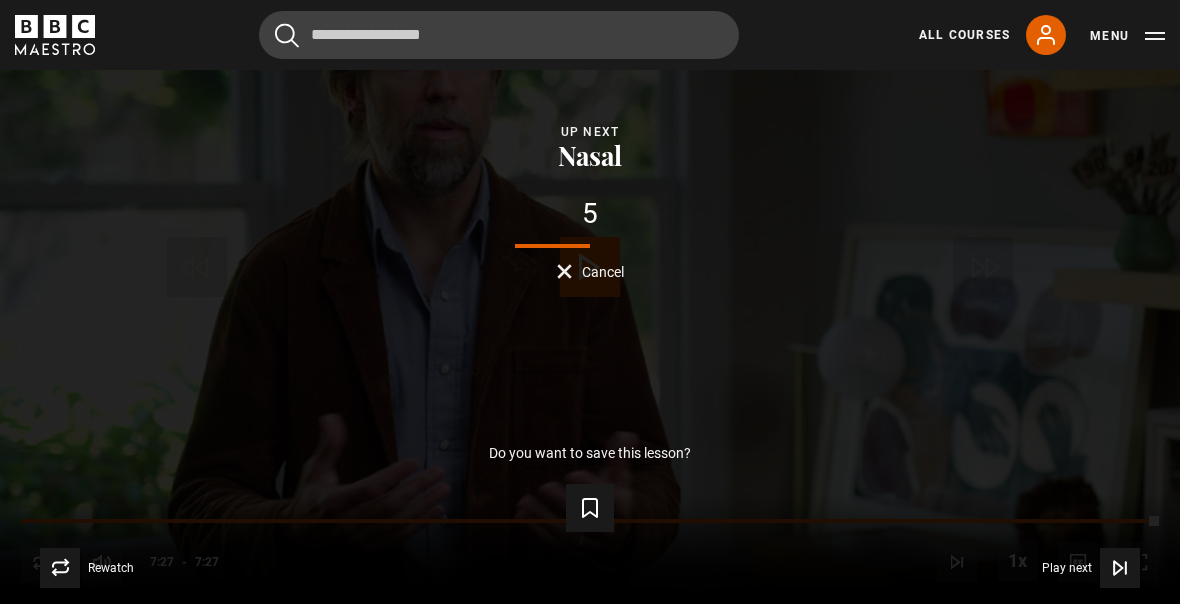 click on "Up next
Nasal
5
Cancel" at bounding box center (590, 200) 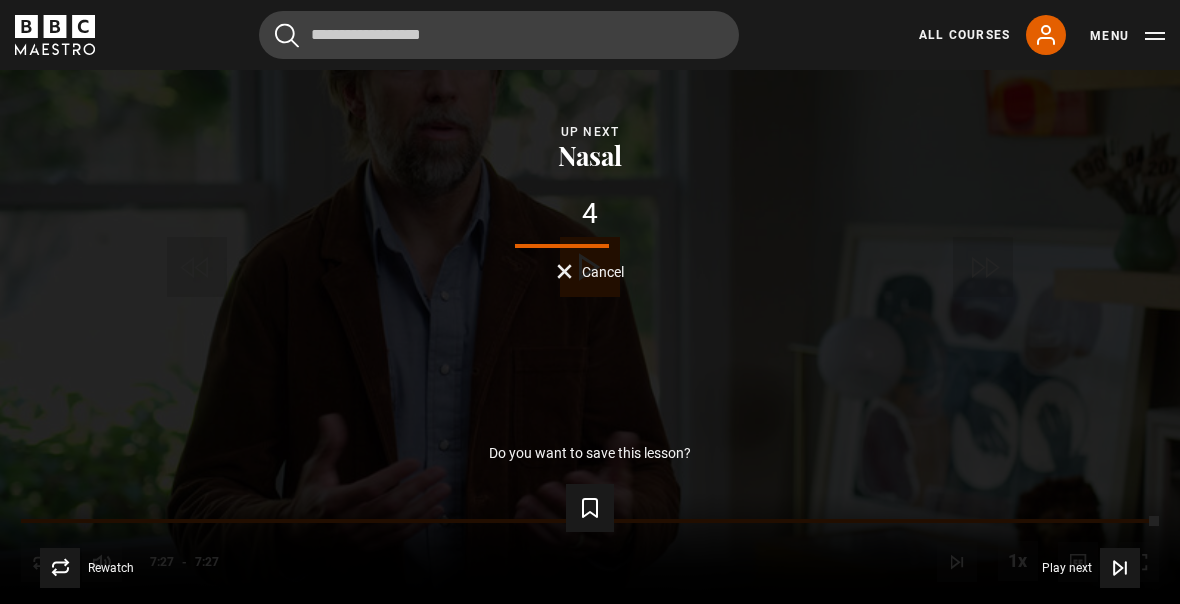 click on "Lesson Completed
Up next
Nasal
4
Cancel
Do you want to save this lesson?
Save lesson
Rewatch
Rewatch
Play next
Play next" at bounding box center (590, 272) 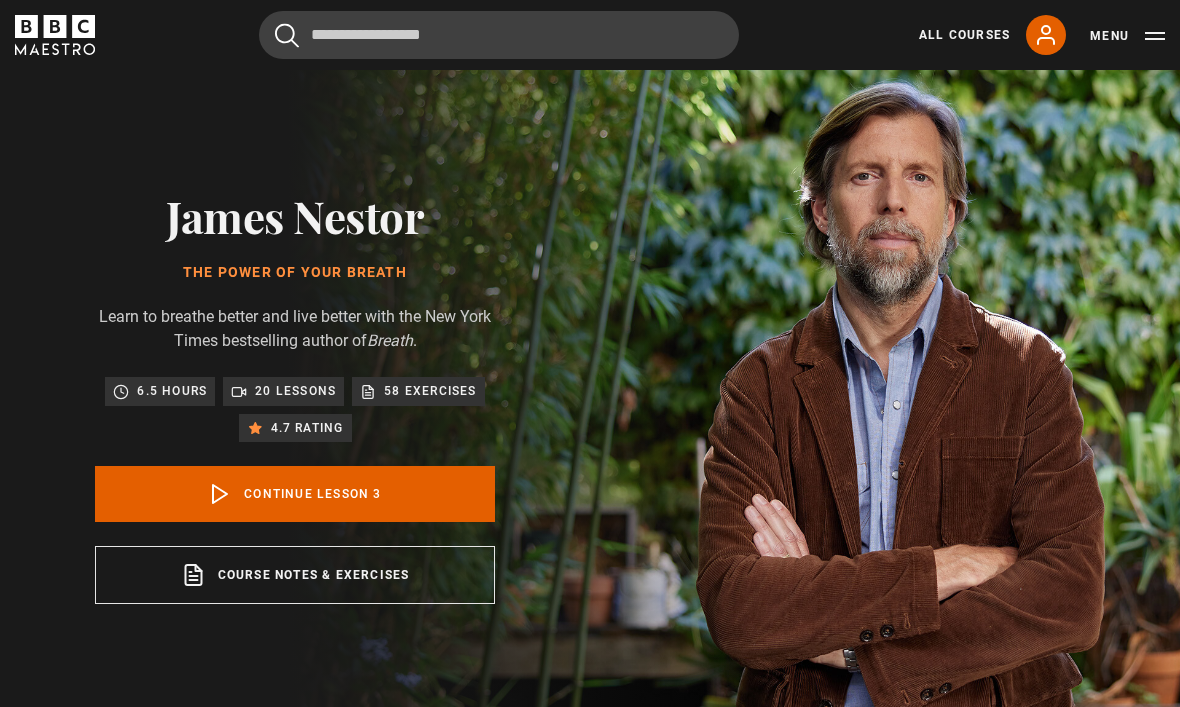 scroll, scrollTop: 784, scrollLeft: 0, axis: vertical 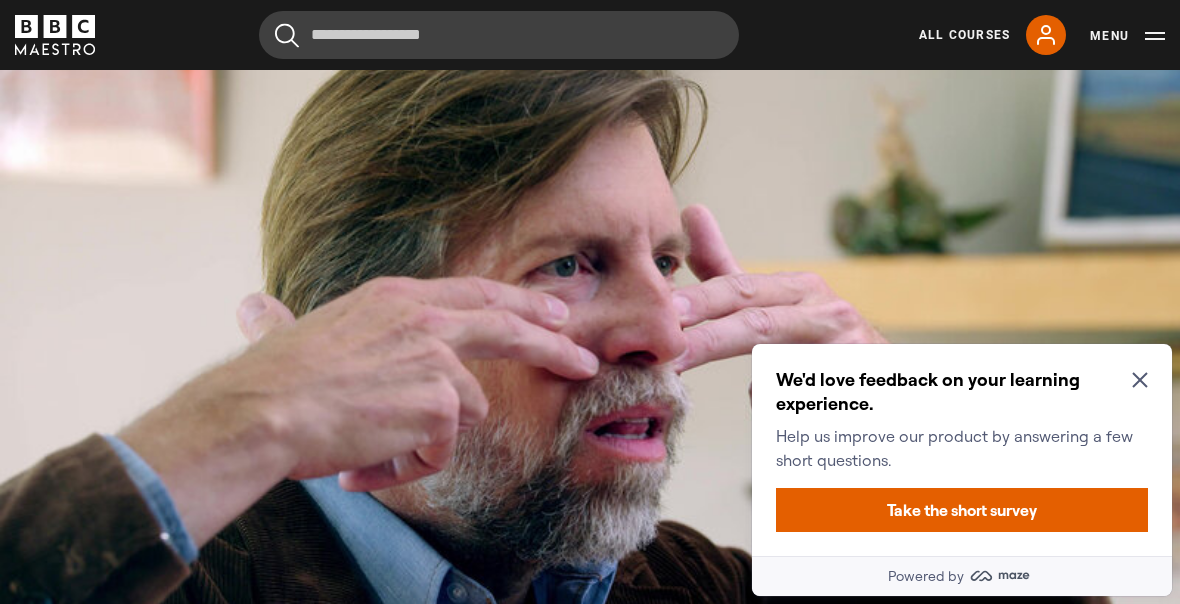 click 